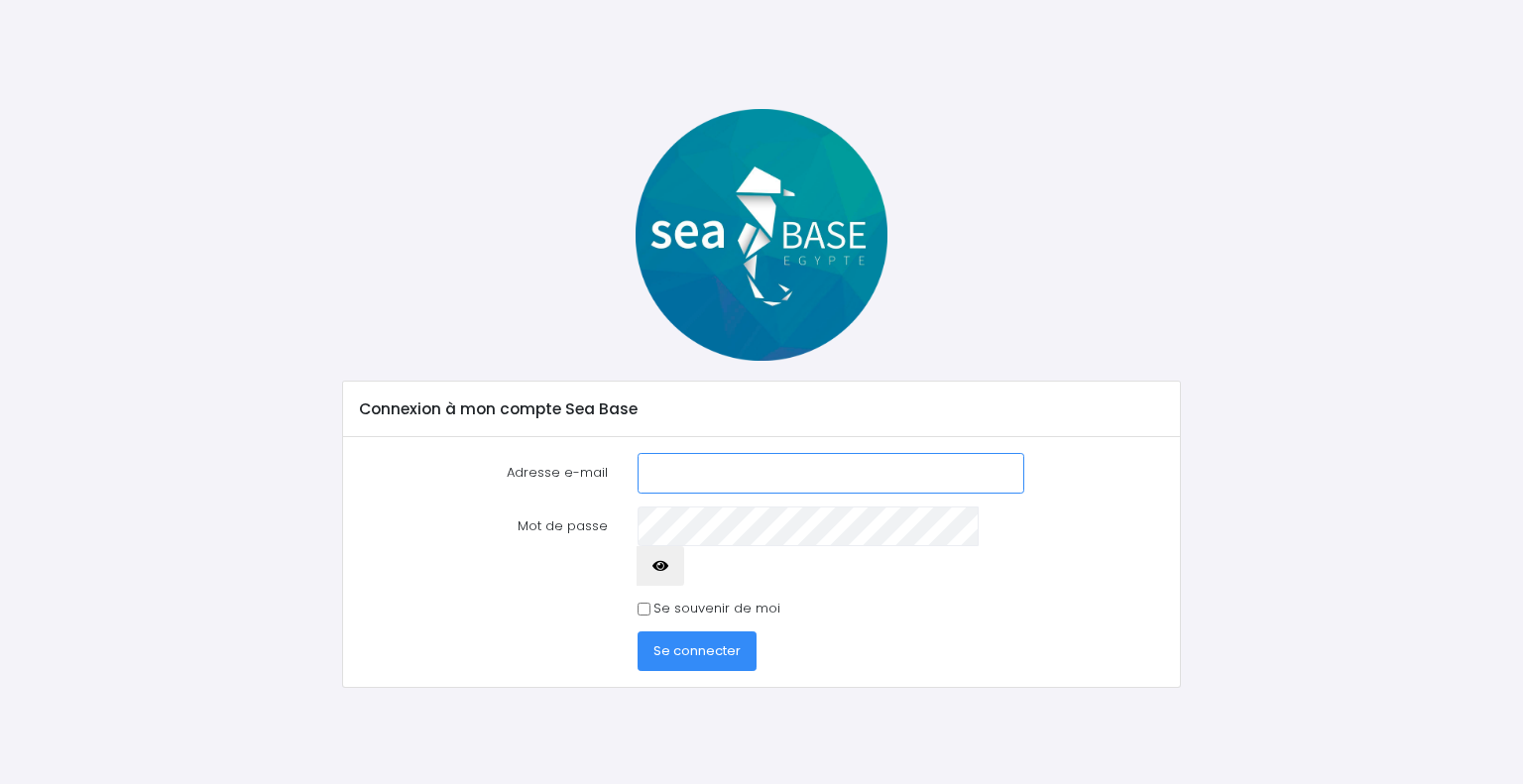 scroll, scrollTop: 0, scrollLeft: 0, axis: both 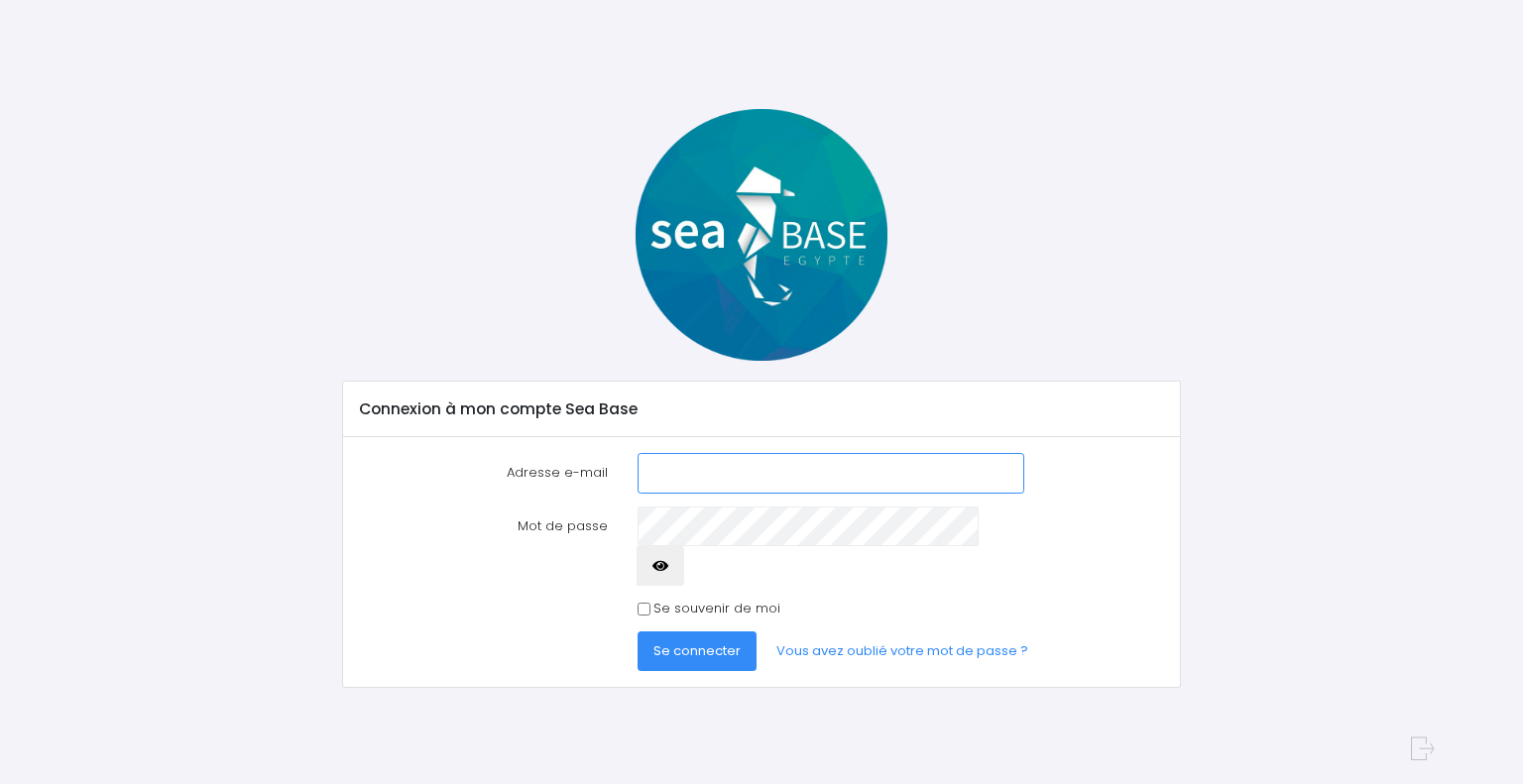 click on "Adresse e-mail" at bounding box center (831, 473) 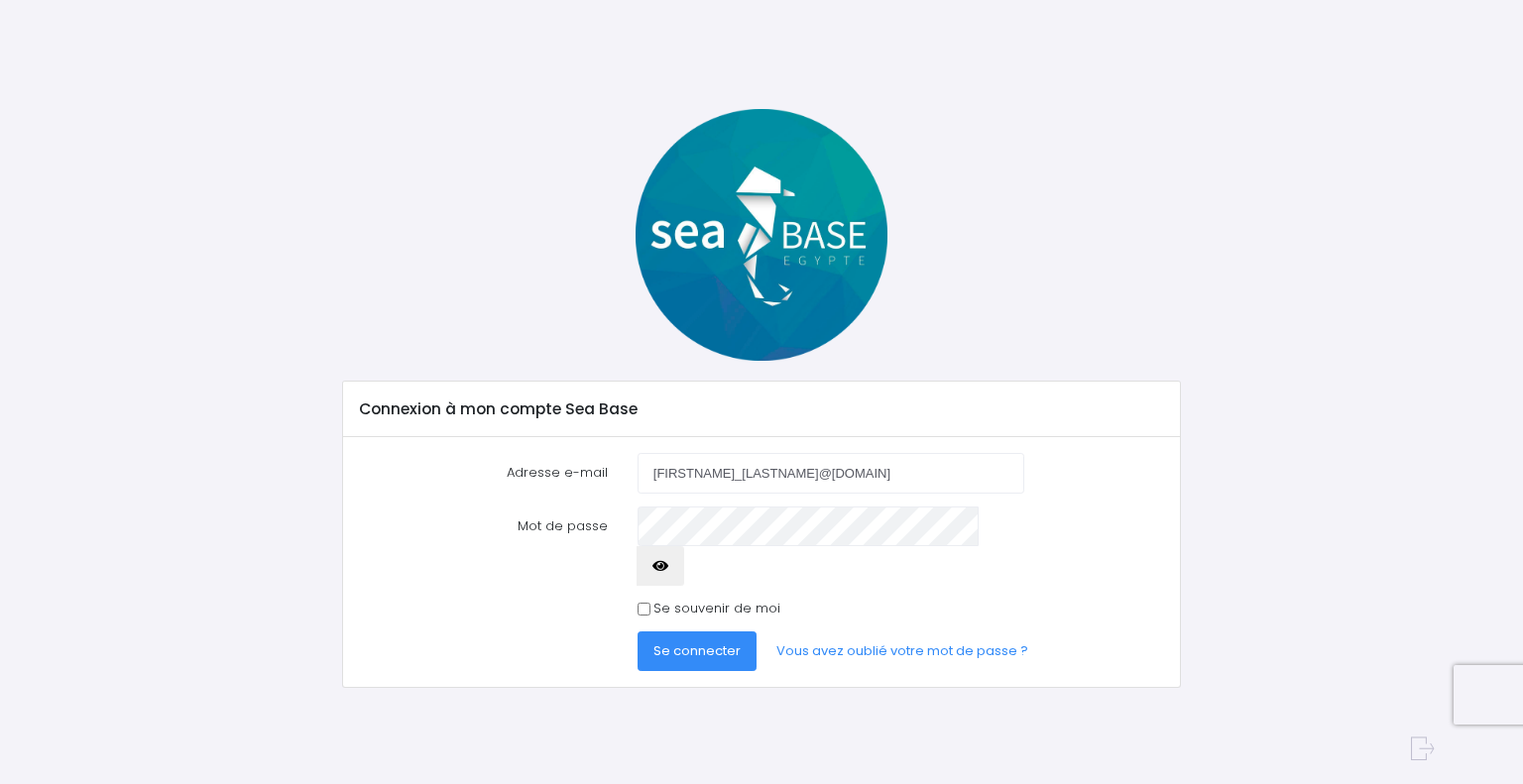 click on "Se connecter" at bounding box center (697, 650) 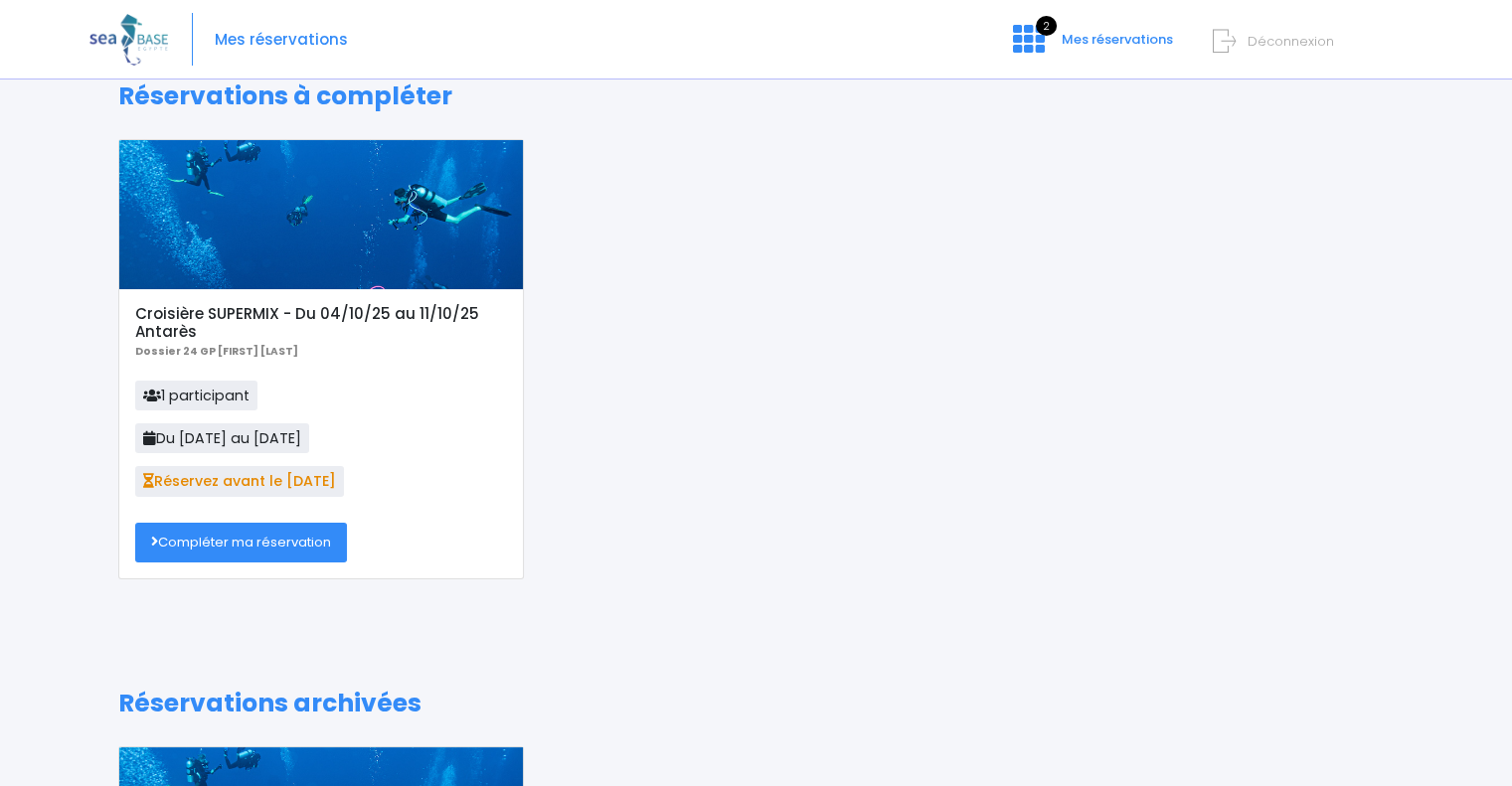 scroll, scrollTop: 25, scrollLeft: 0, axis: vertical 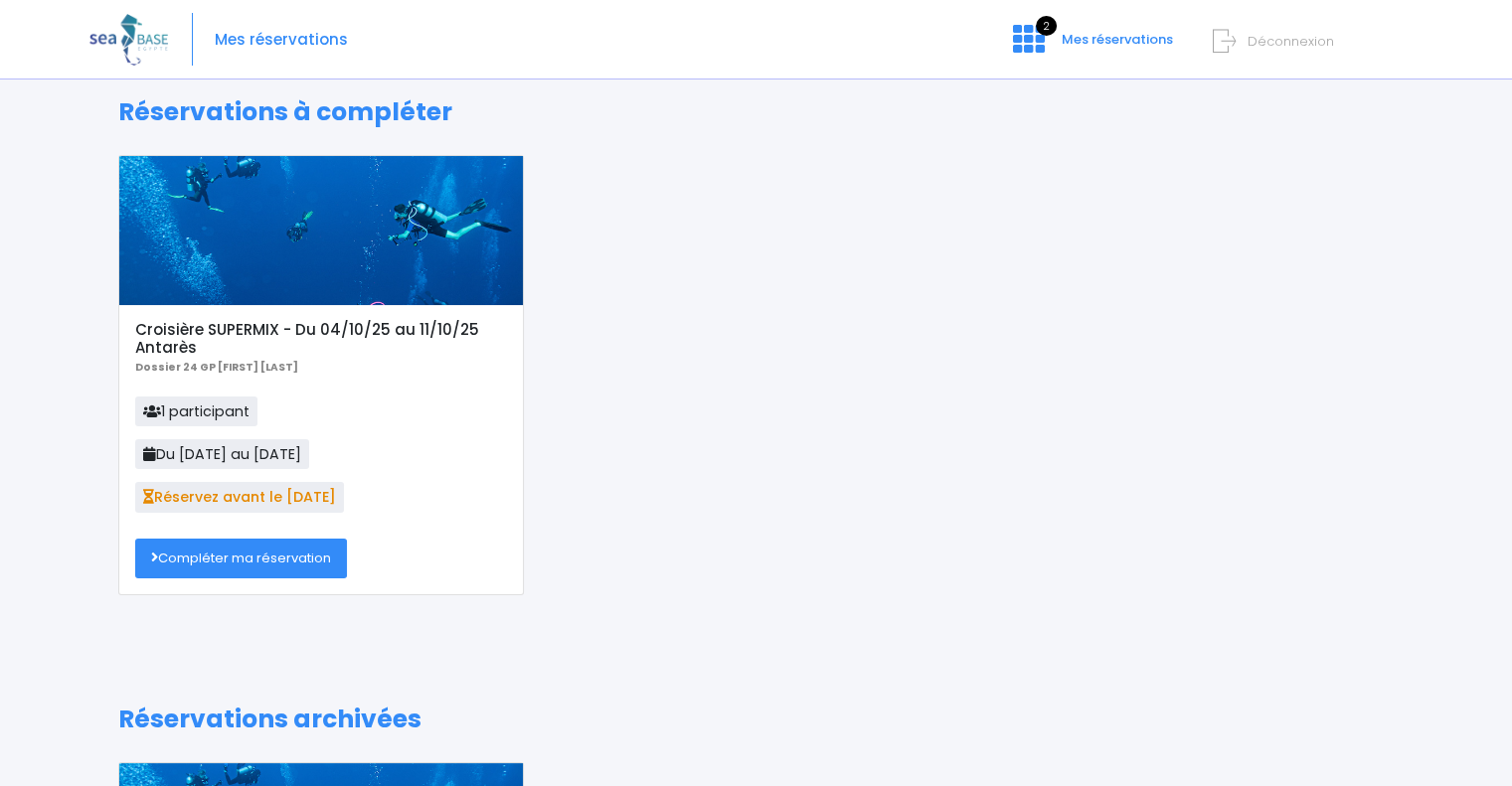 click on "Compléter ma réservation" at bounding box center [241, 558] 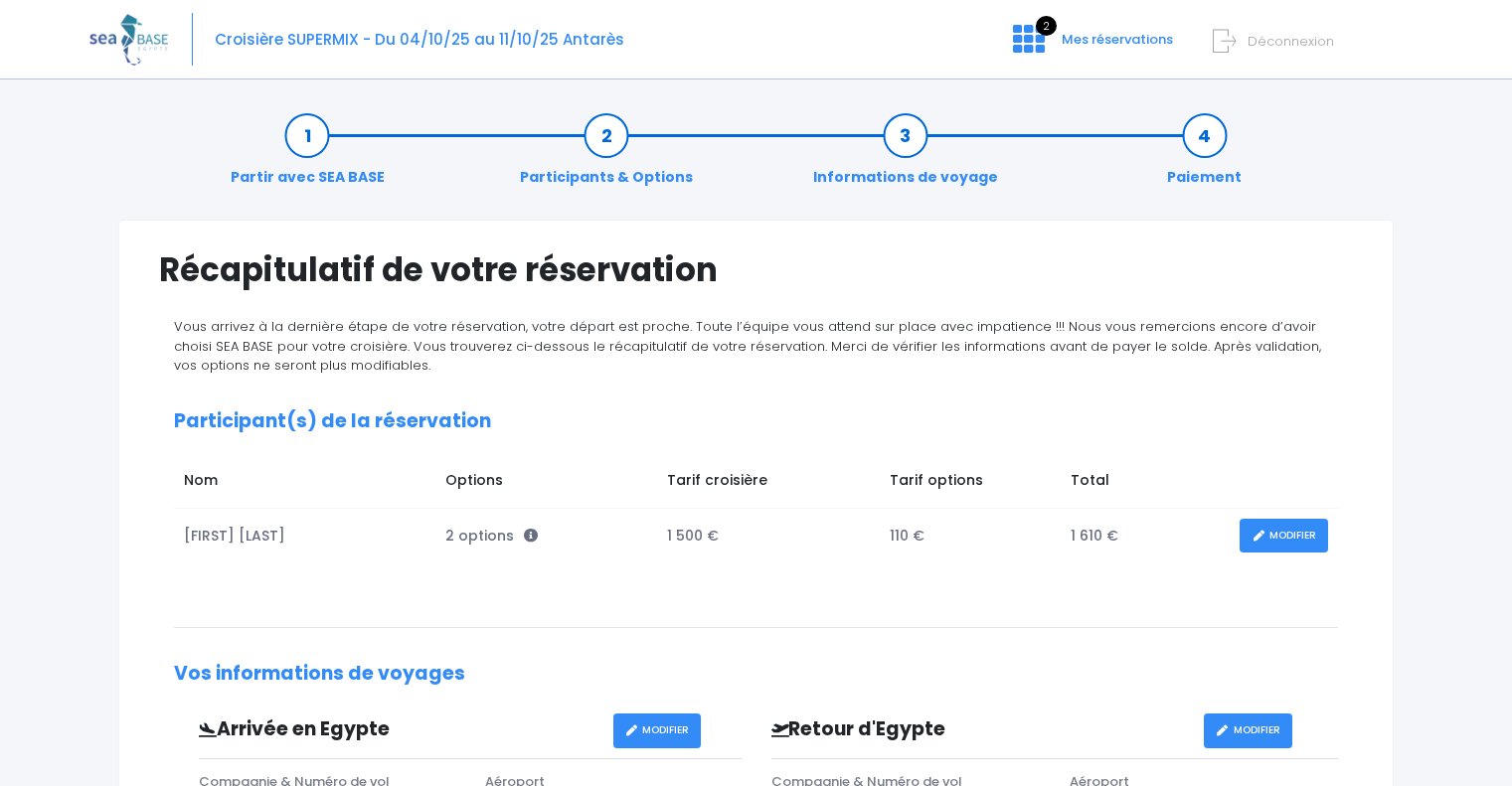 scroll, scrollTop: 0, scrollLeft: 0, axis: both 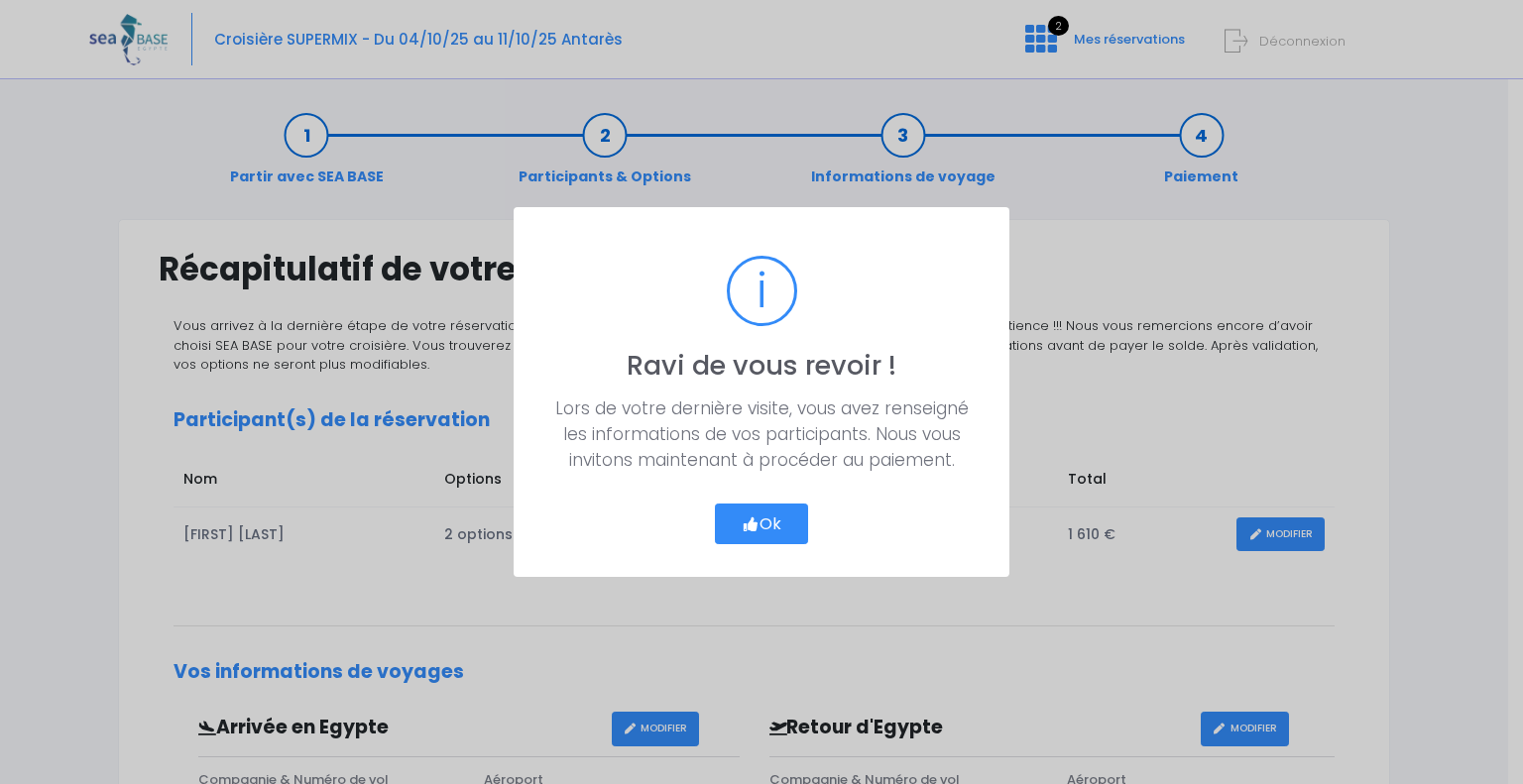 click on "Ok" at bounding box center (762, 524) 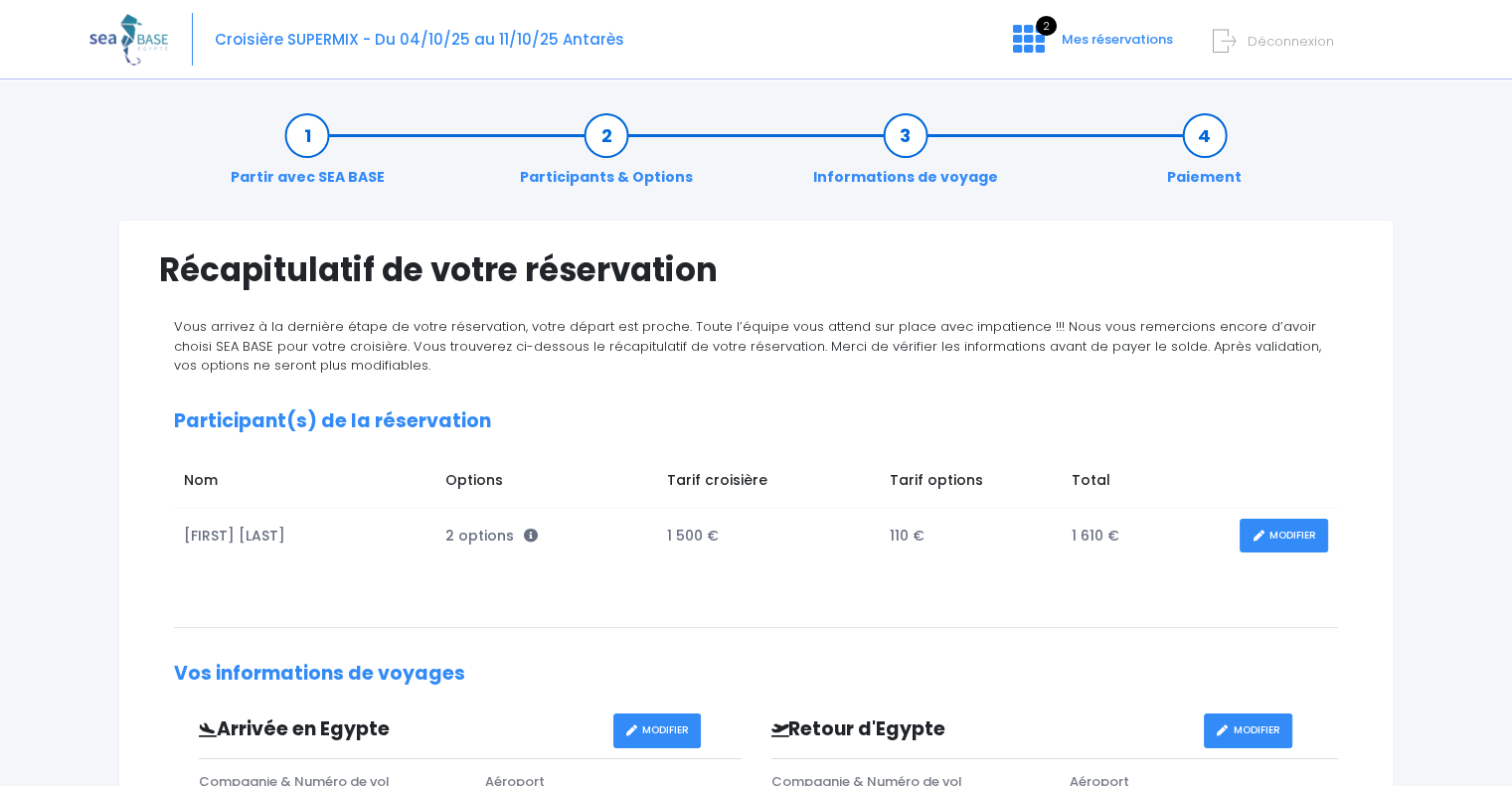 click on "MODIFIER" at bounding box center [1283, 536] 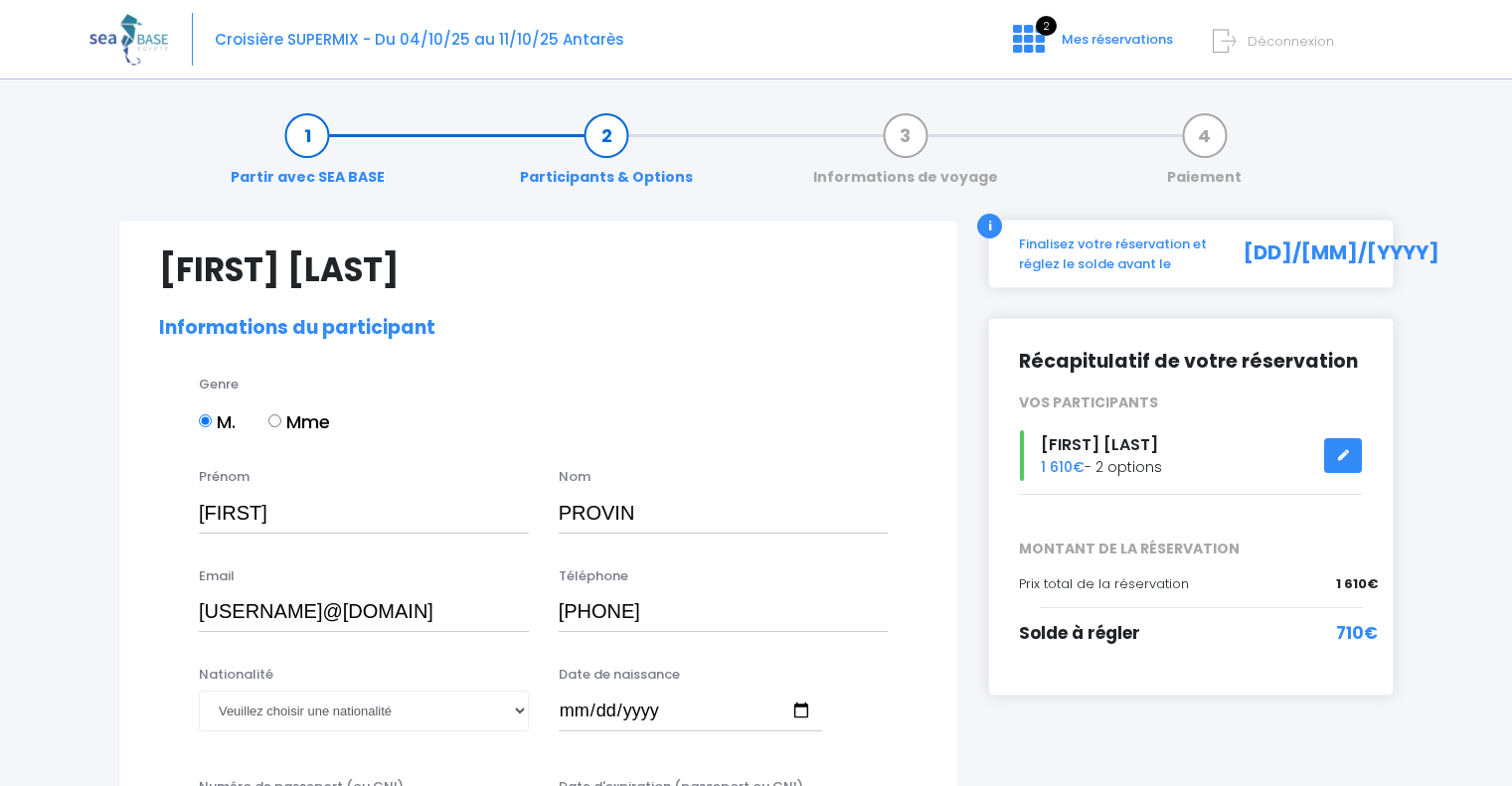 select on "N3" 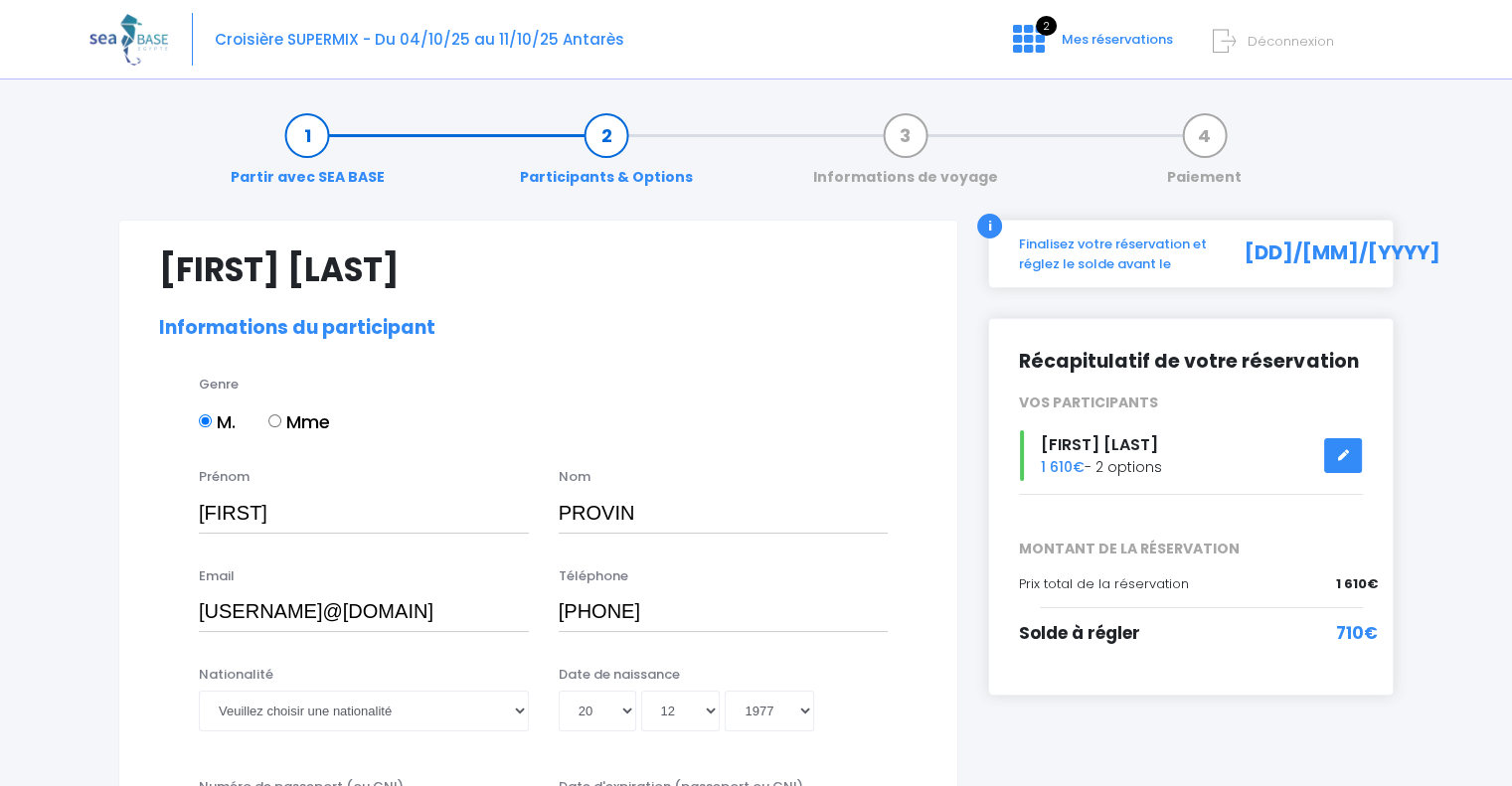 scroll, scrollTop: 215, scrollLeft: 0, axis: vertical 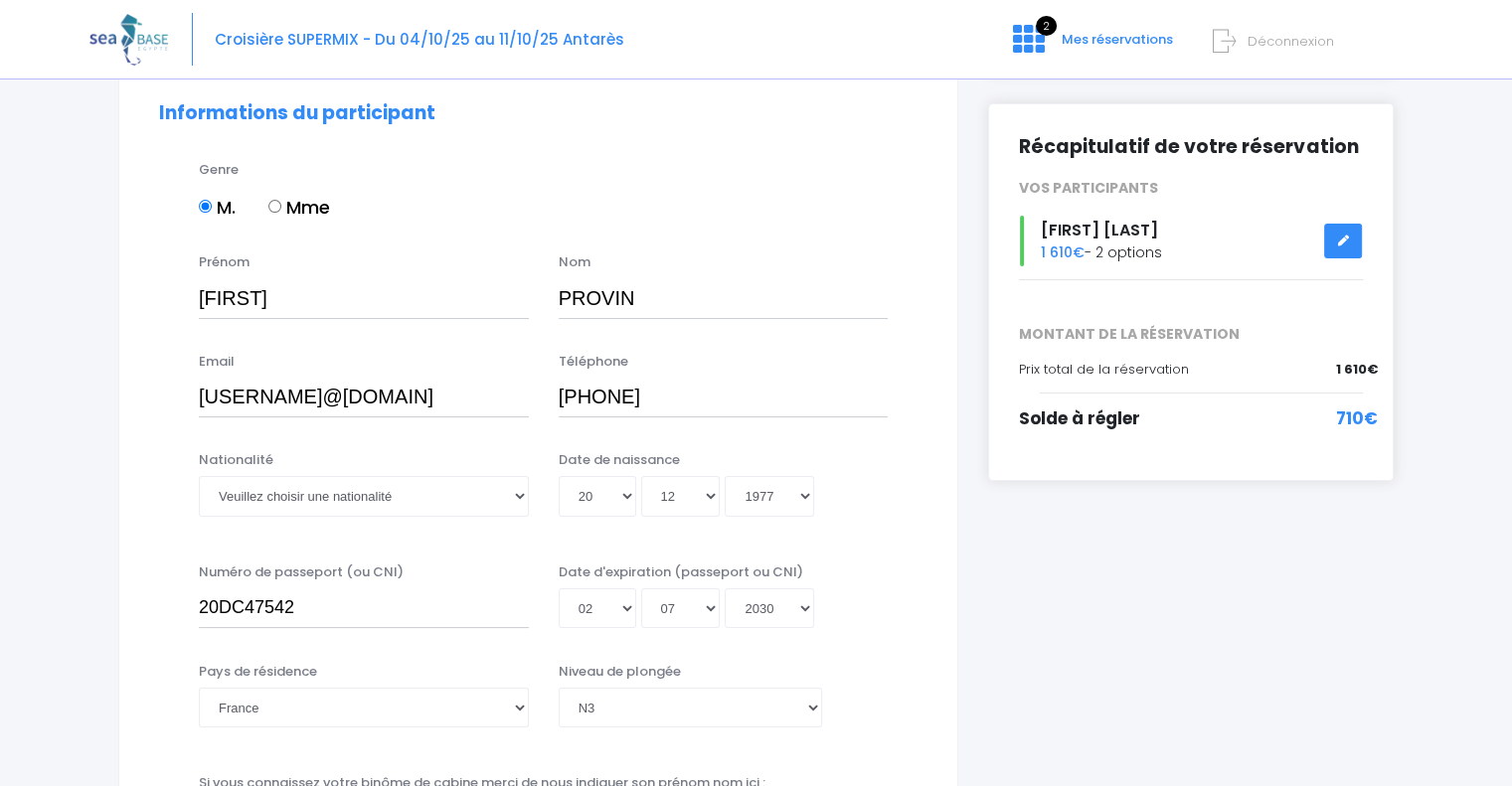 click at bounding box center [1343, 240] 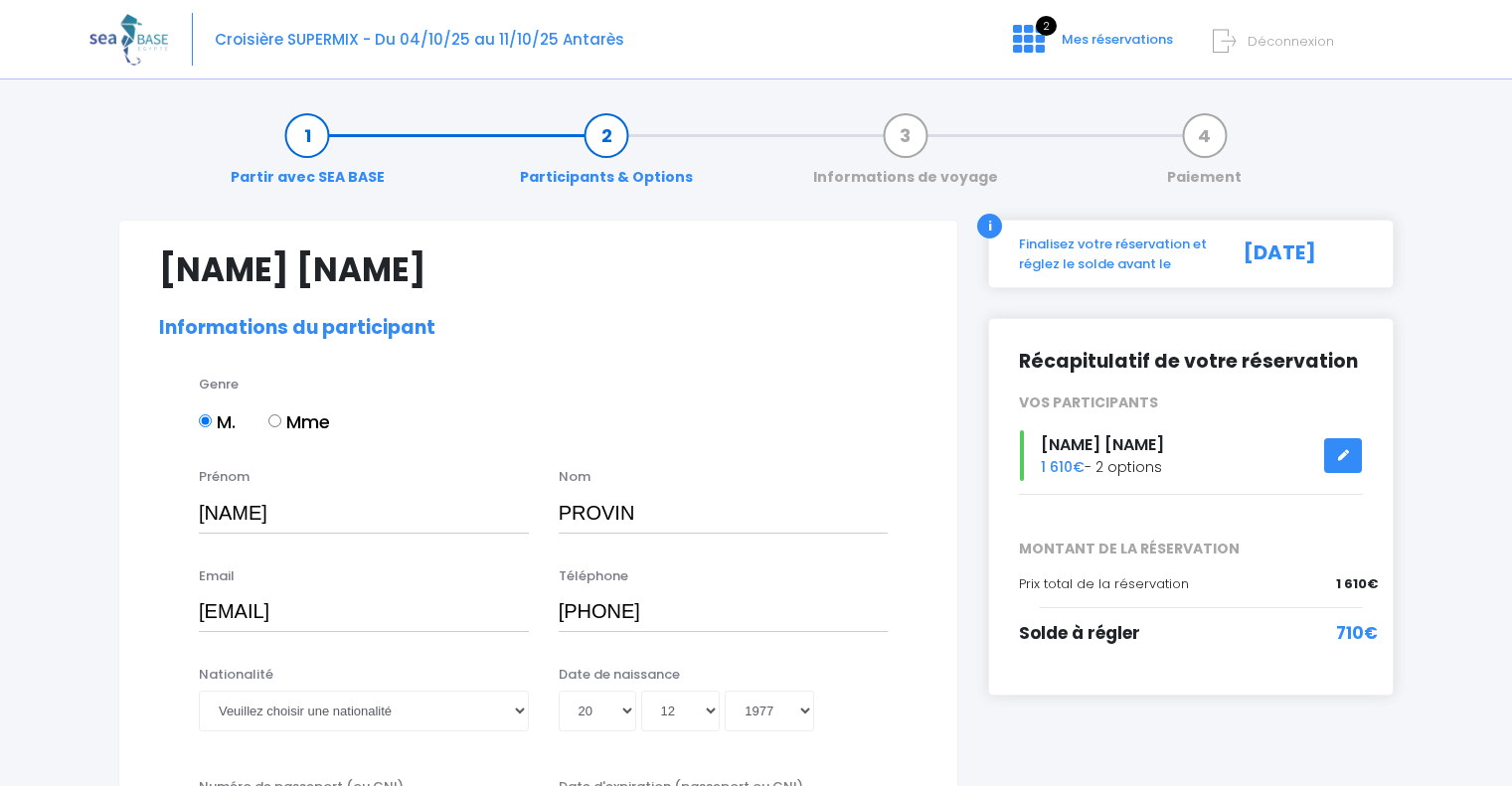 select on "N3" 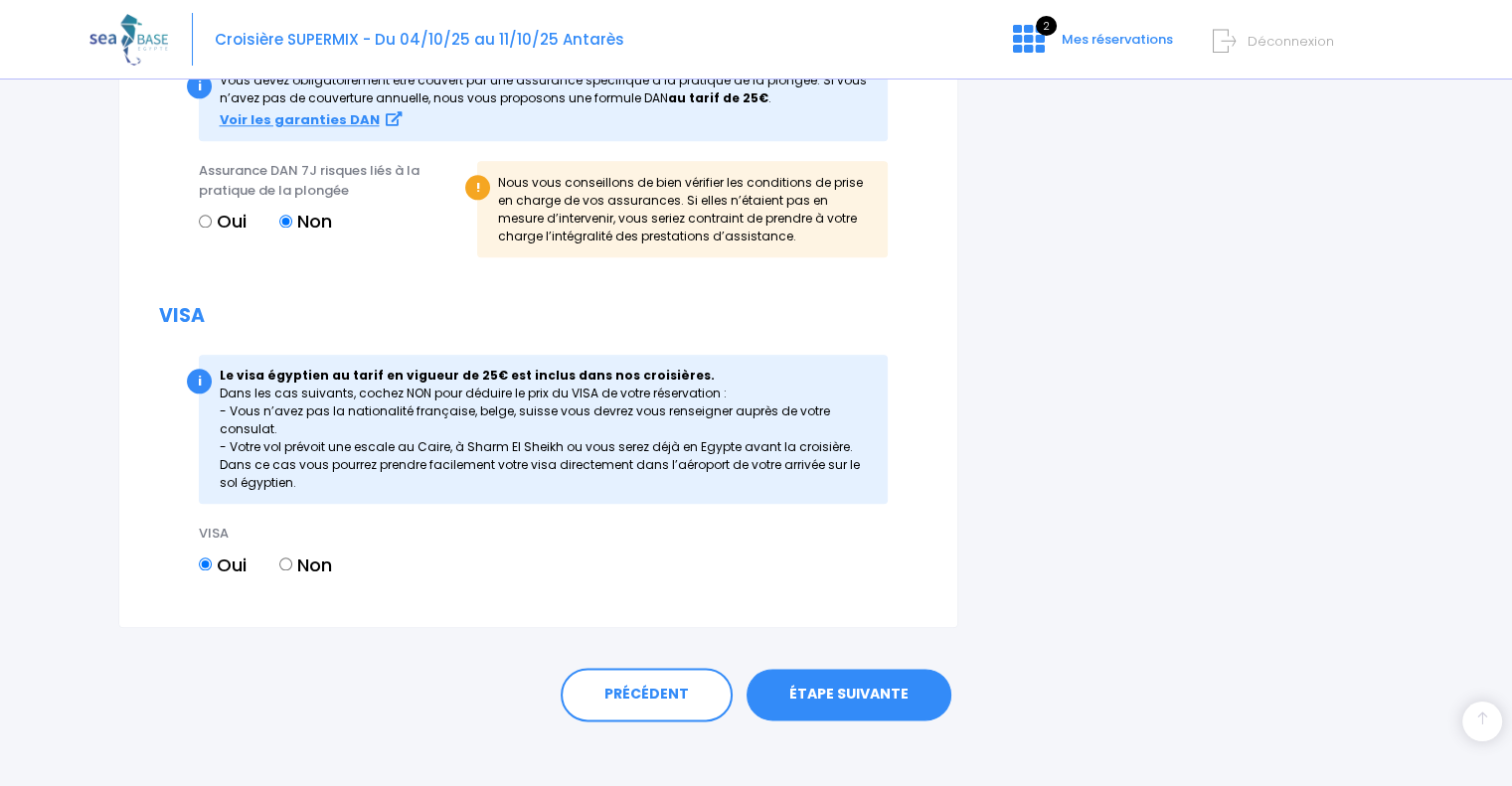 scroll, scrollTop: 2210, scrollLeft: 0, axis: vertical 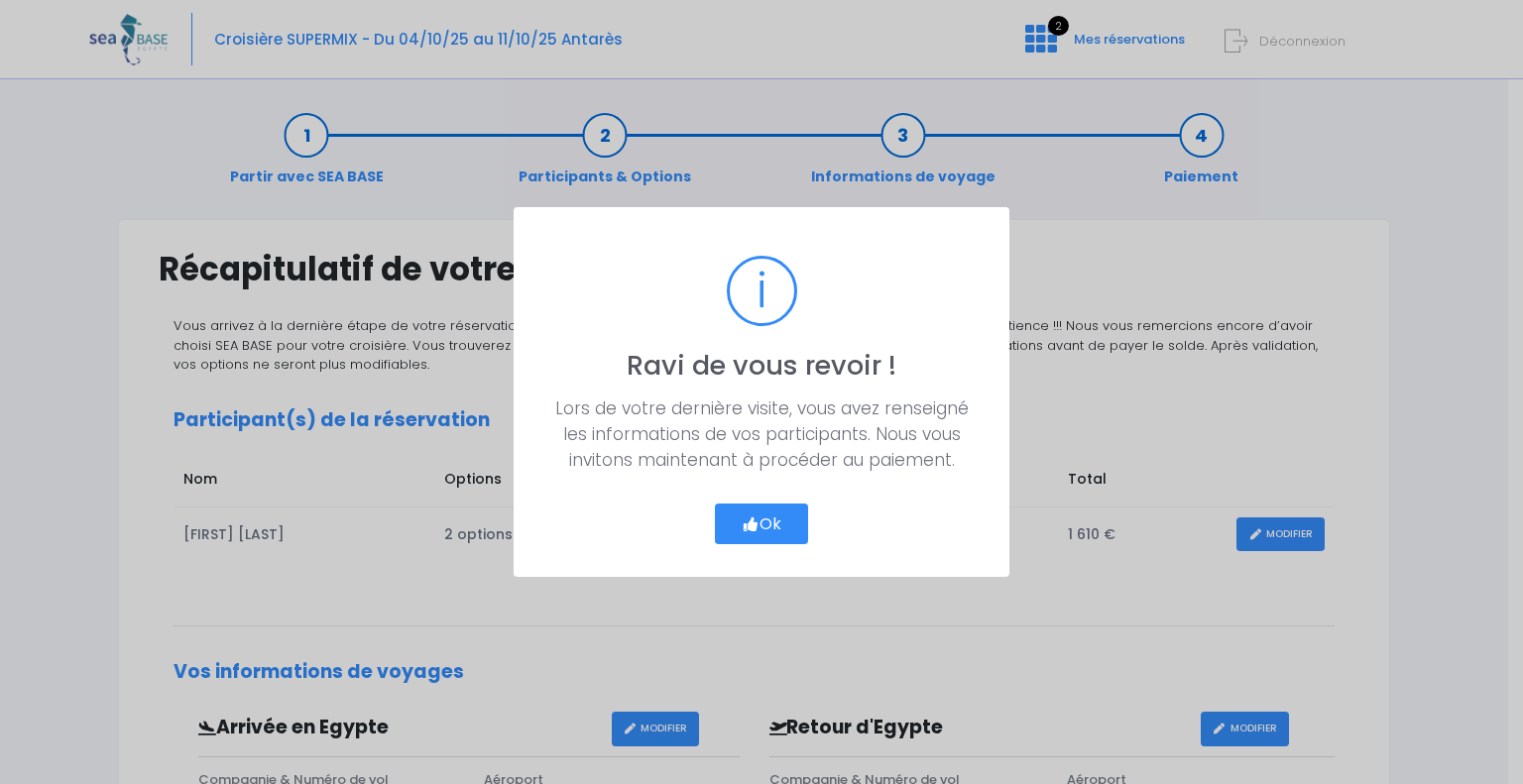 click on "Ok" at bounding box center [762, 524] 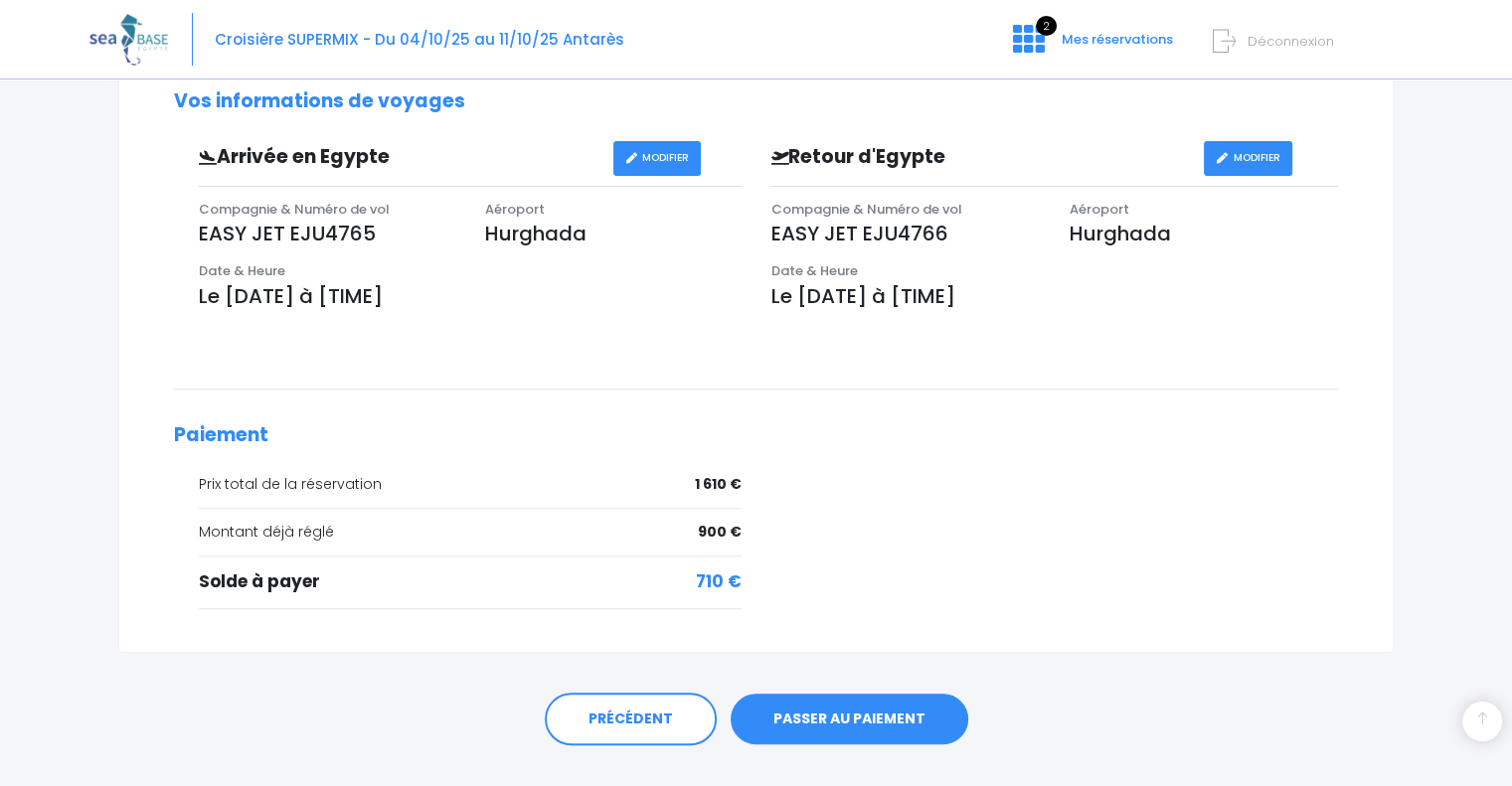 scroll, scrollTop: 608, scrollLeft: 0, axis: vertical 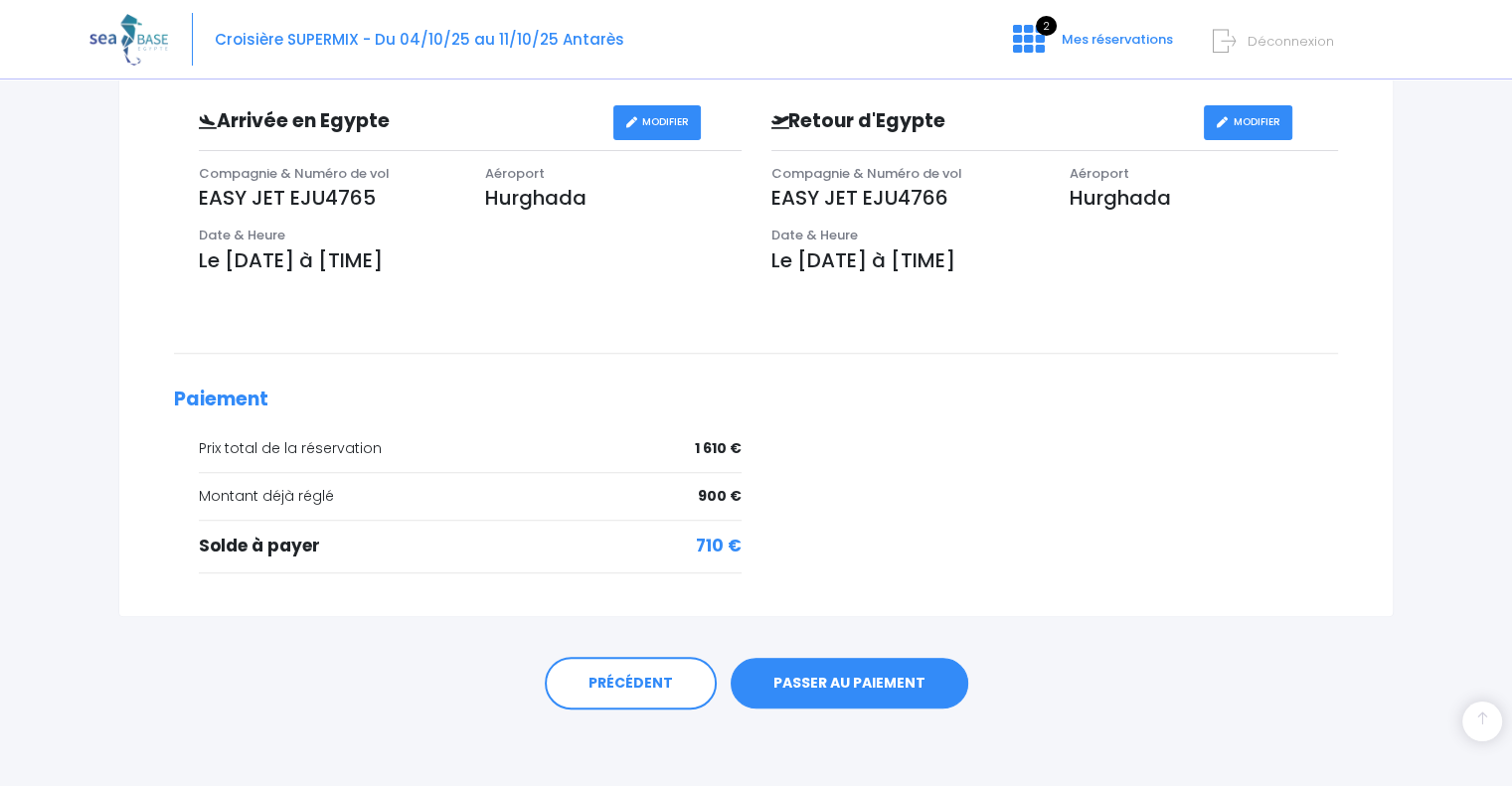 click on "PASSER AU PAIEMENT" at bounding box center [849, 684] 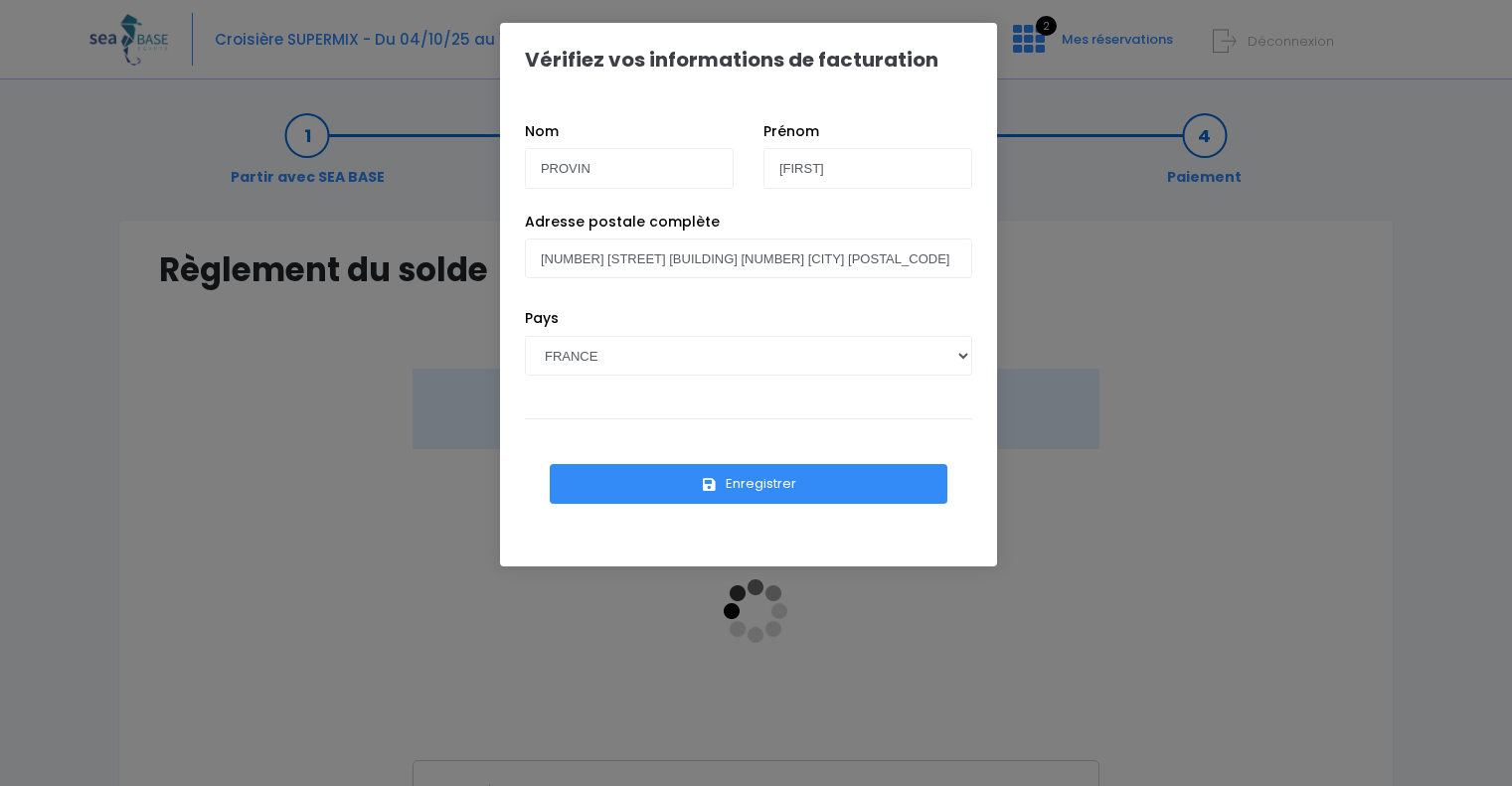 scroll, scrollTop: 0, scrollLeft: 0, axis: both 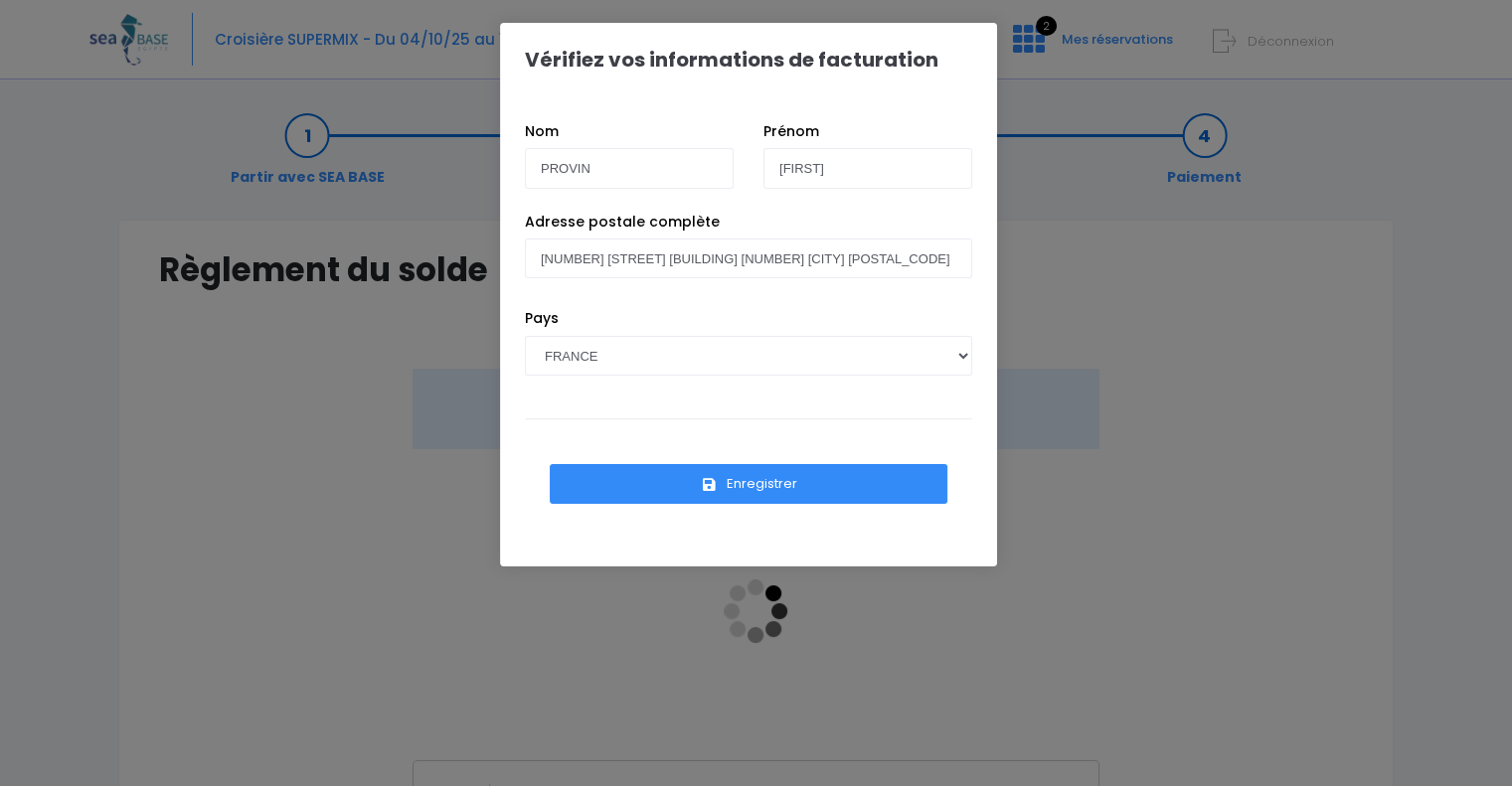 click on "Enregistrer" at bounding box center [749, 484] 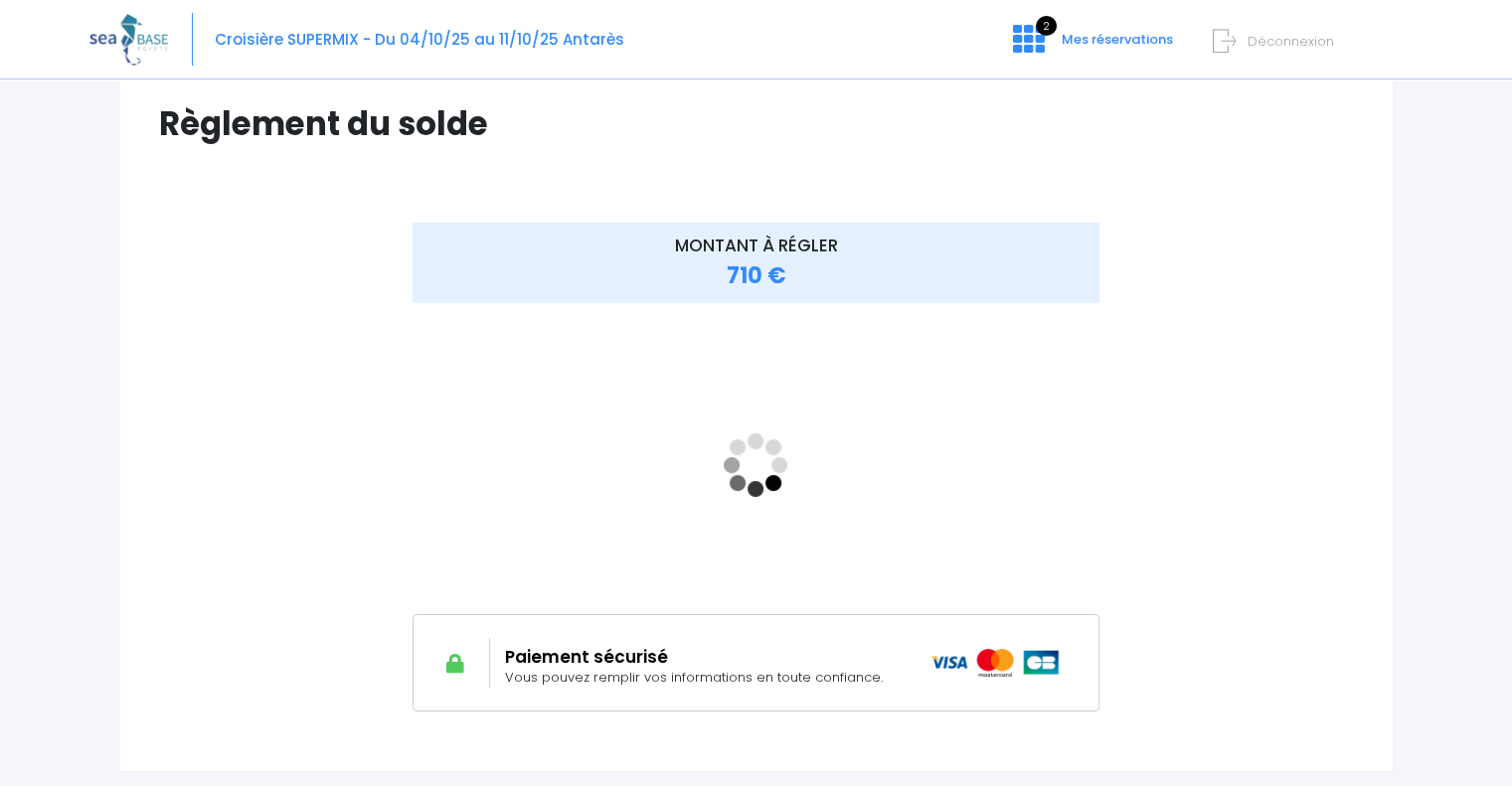 scroll, scrollTop: 167, scrollLeft: 0, axis: vertical 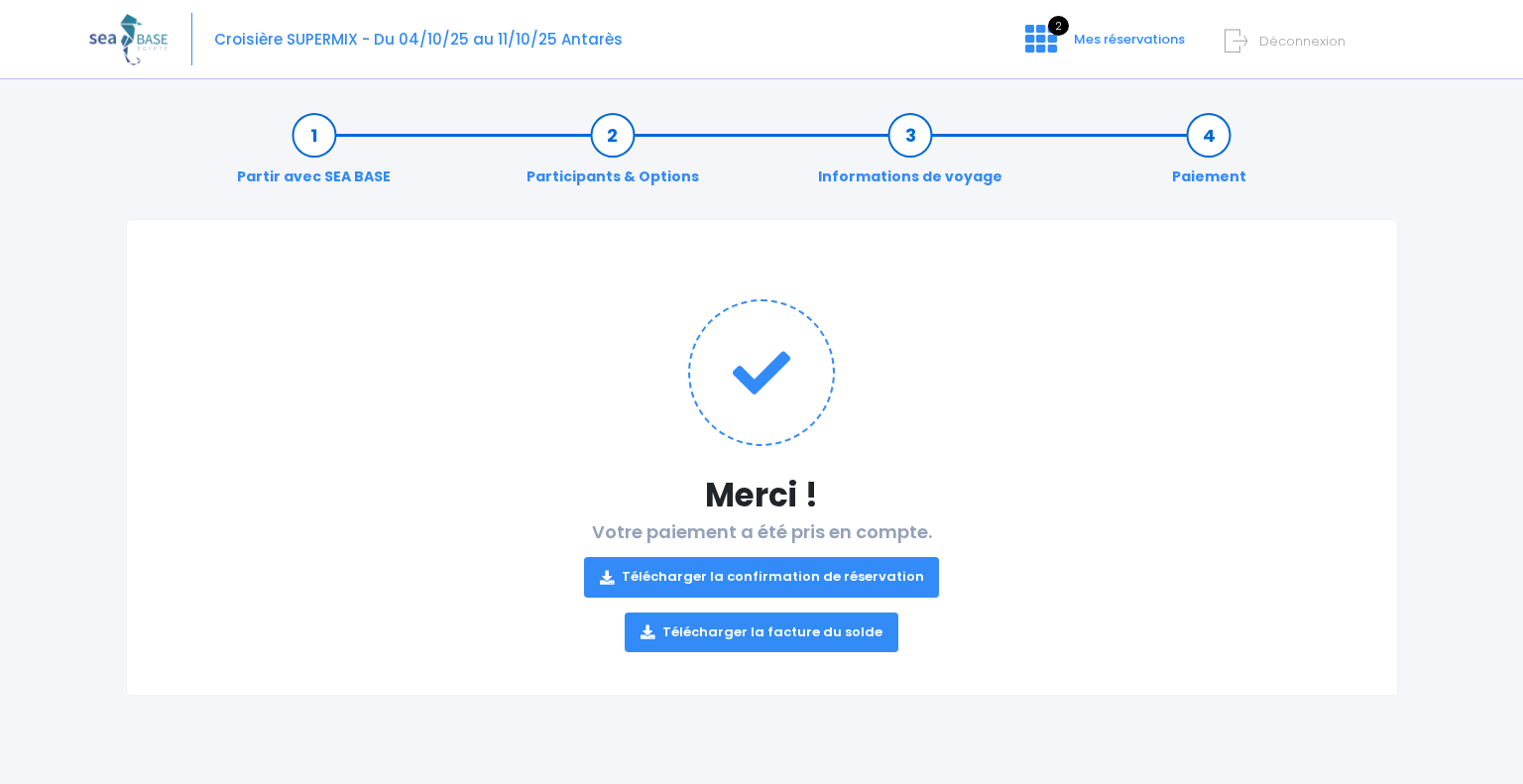 click on "Télécharger la facture du solde" at bounding box center [762, 632] 